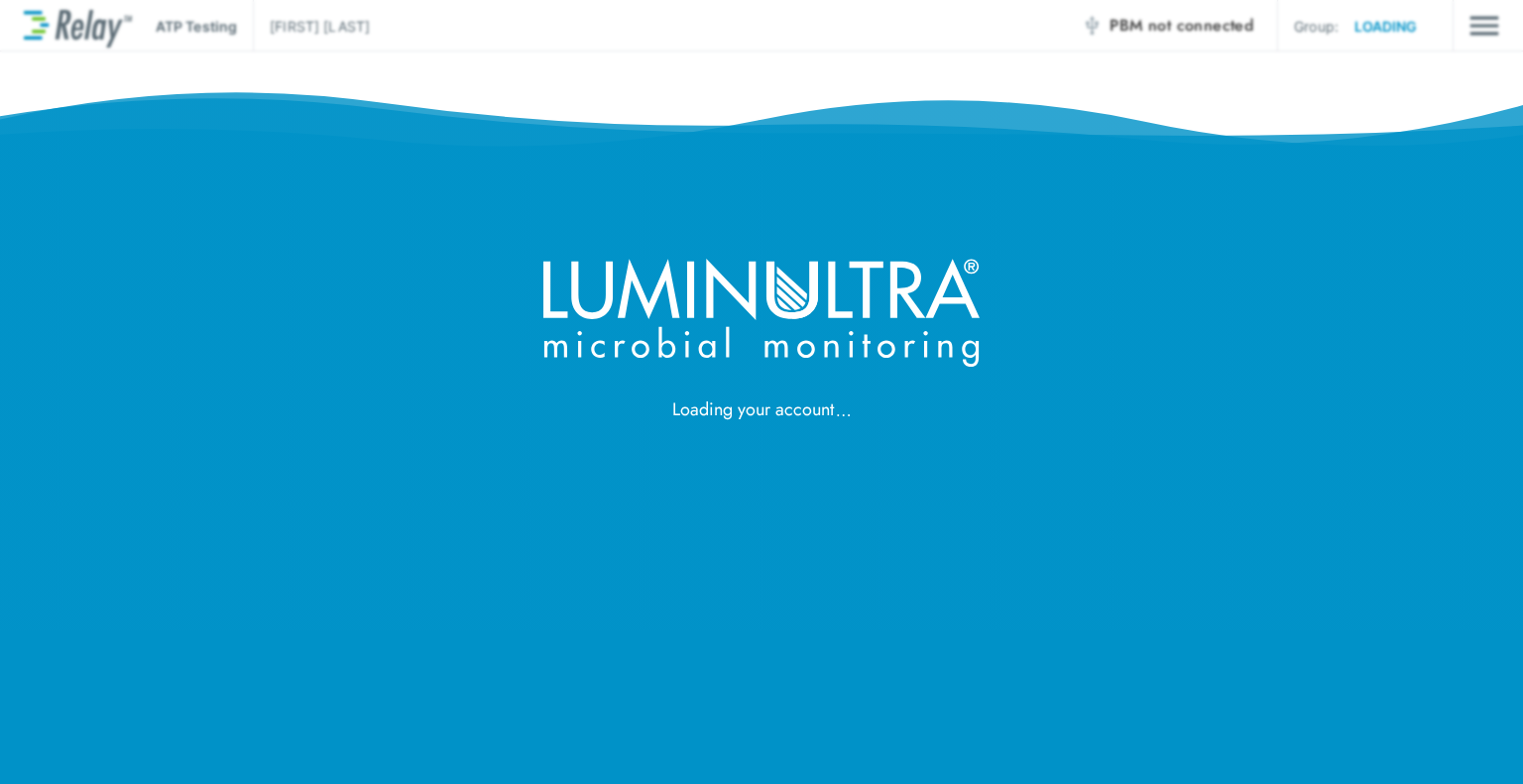 scroll, scrollTop: 0, scrollLeft: 0, axis: both 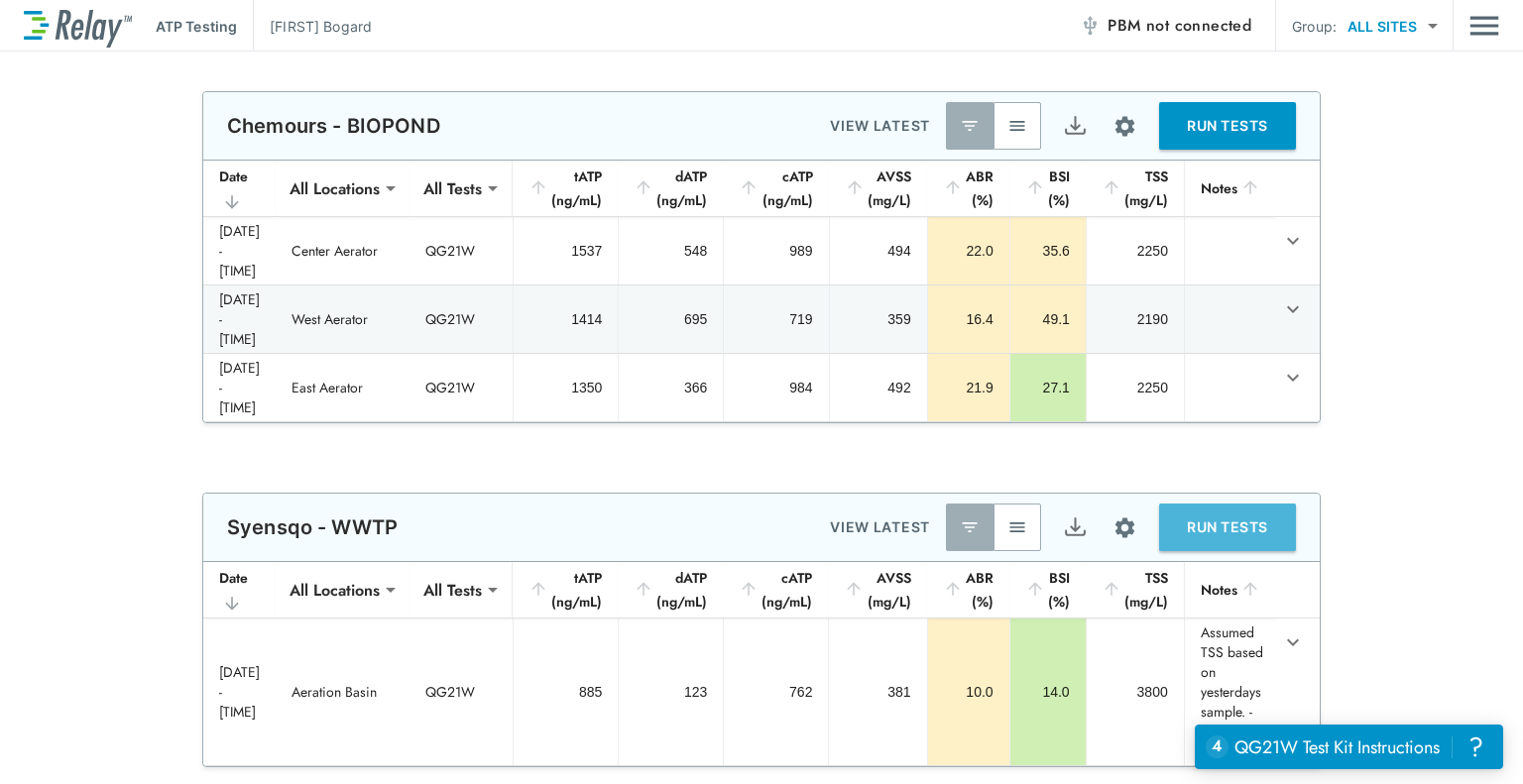 click on "RUN TESTS" at bounding box center (1228, 527) 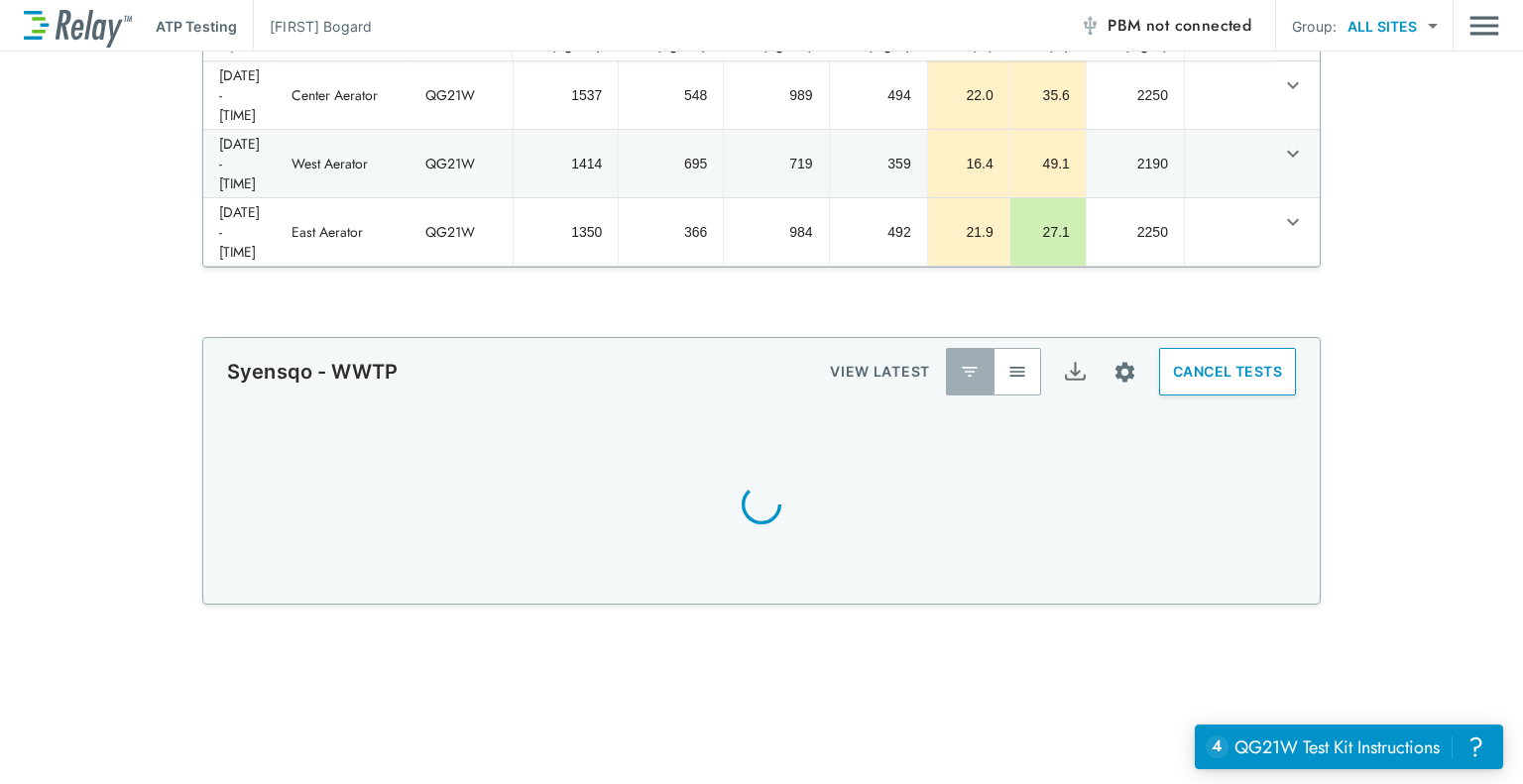 scroll, scrollTop: 285, scrollLeft: 0, axis: vertical 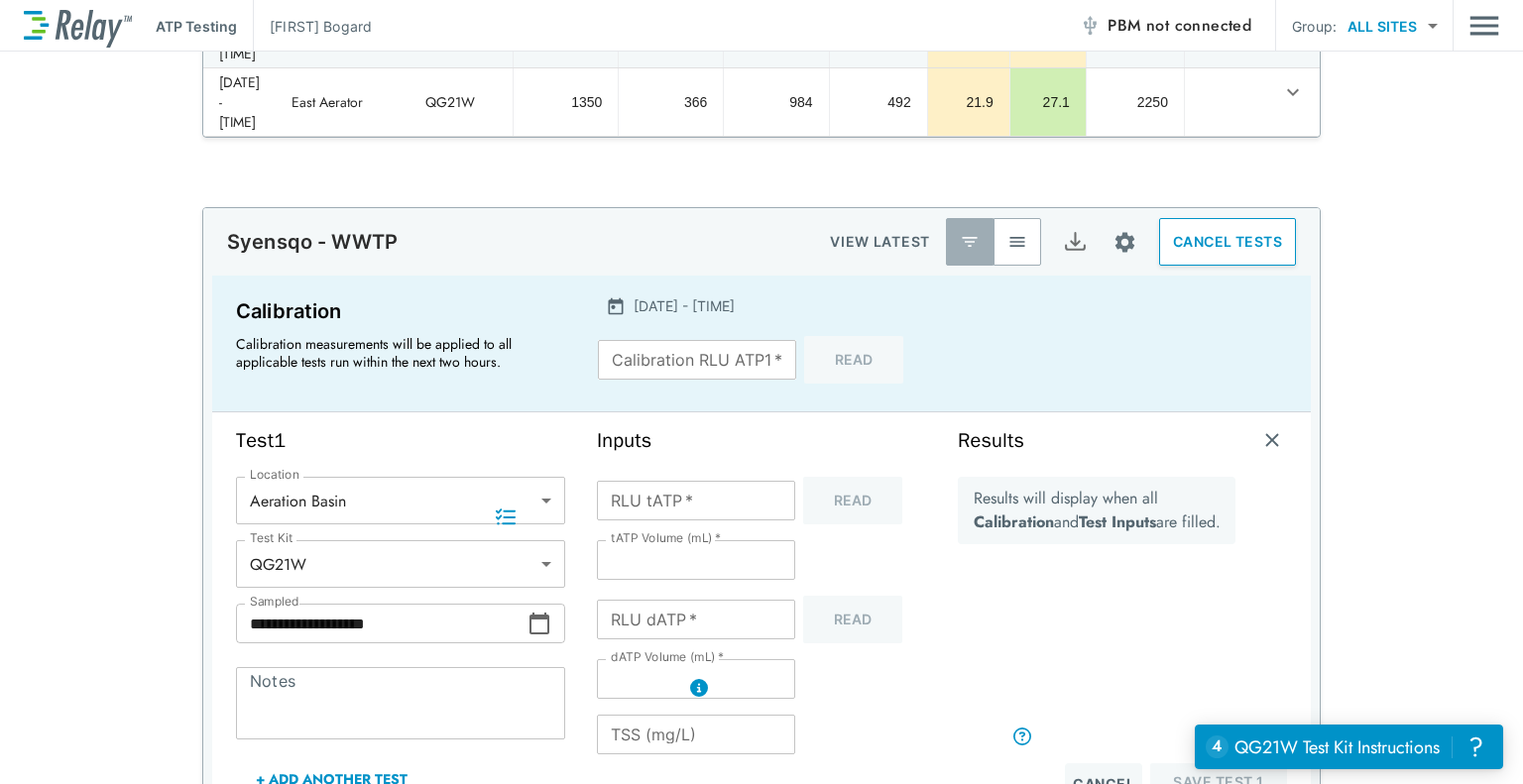 click on "PBM   not connected" at bounding box center (1179, 26) 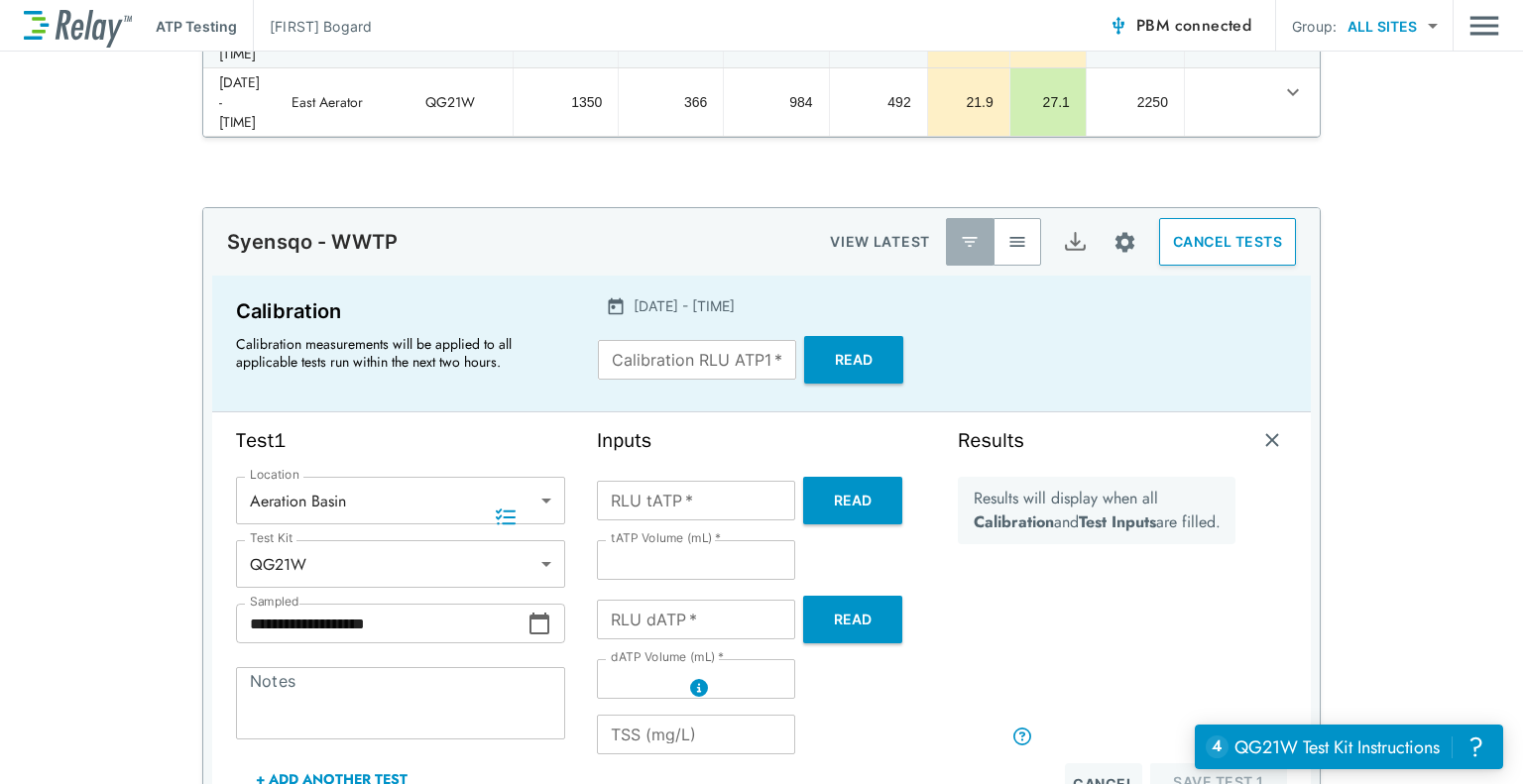 click on "[DATE] - [TIME] Calibration RLU ATP1   * Calibration RLU ATP1   * Read" at bounding box center [761, 343] 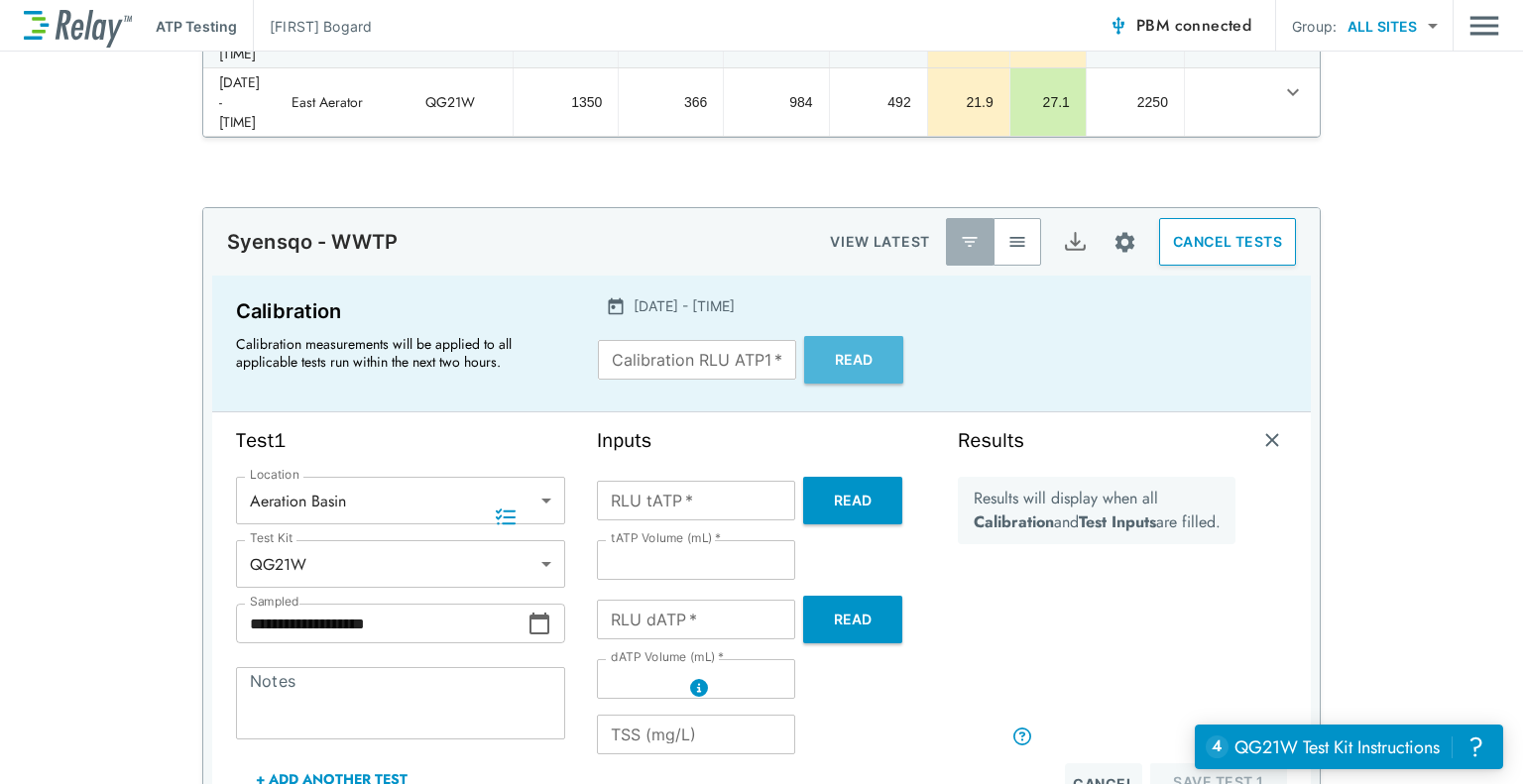 click on "Read" at bounding box center (854, 360) 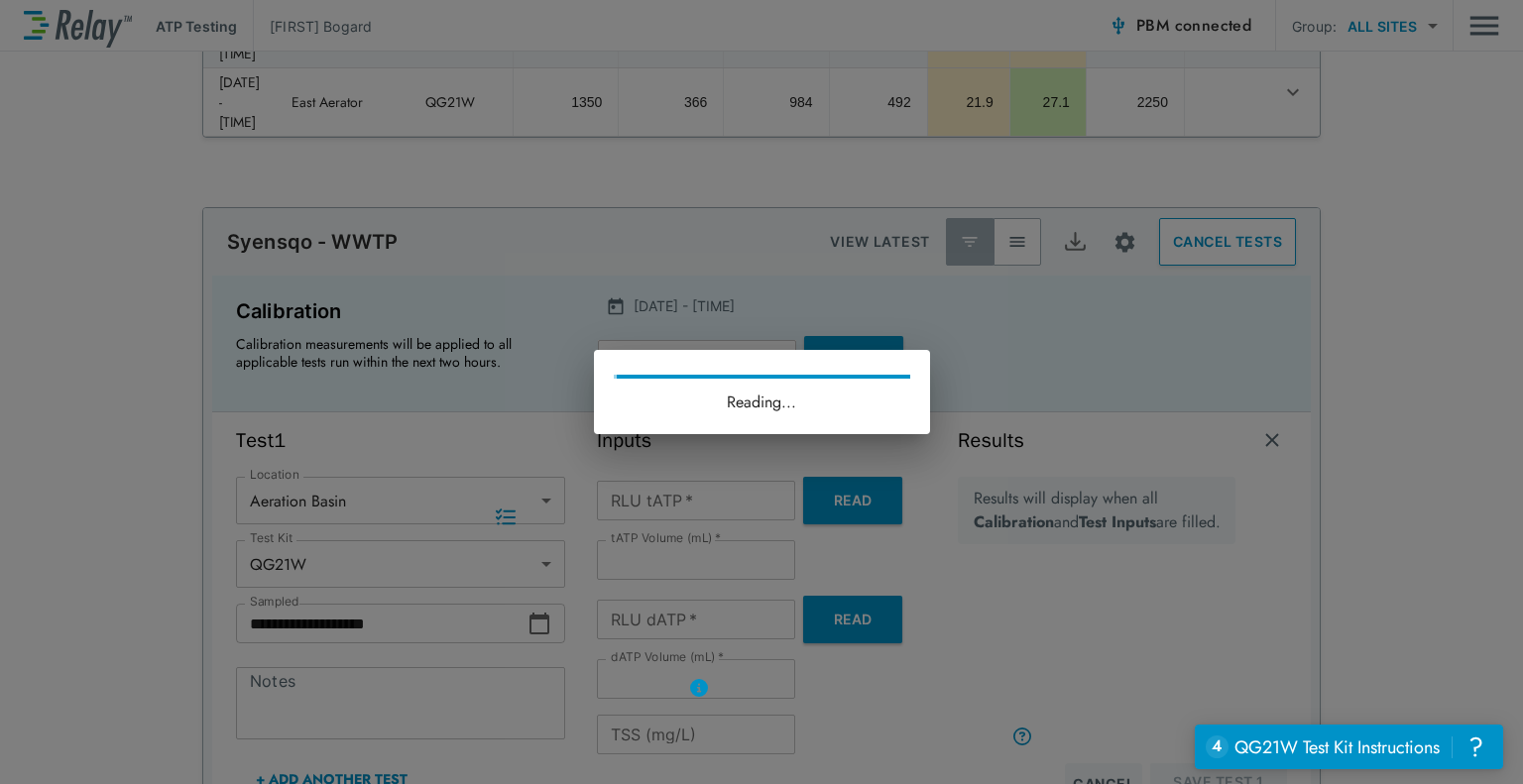 type on "****" 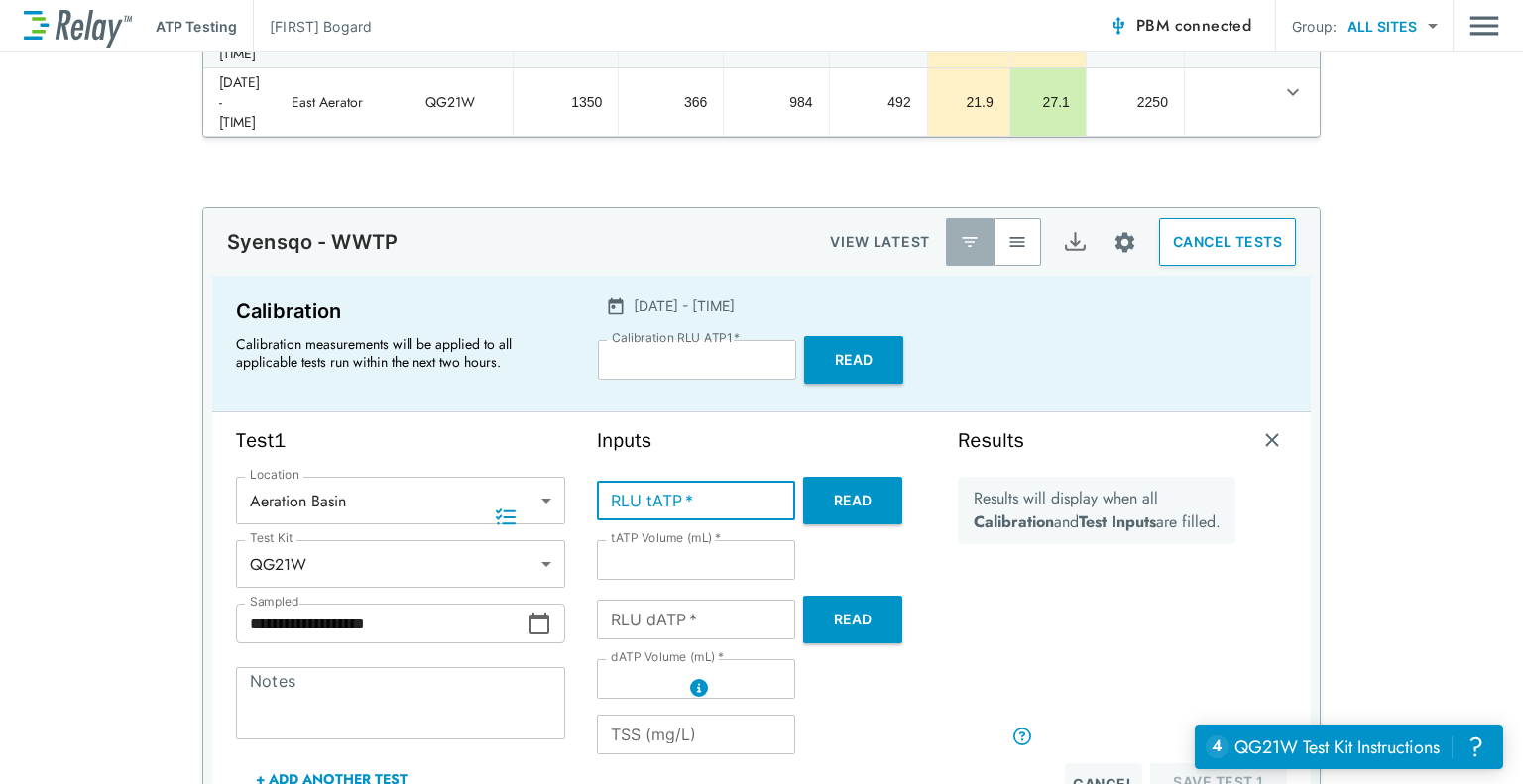 click on "RLU tATP   *" at bounding box center (696, 501) 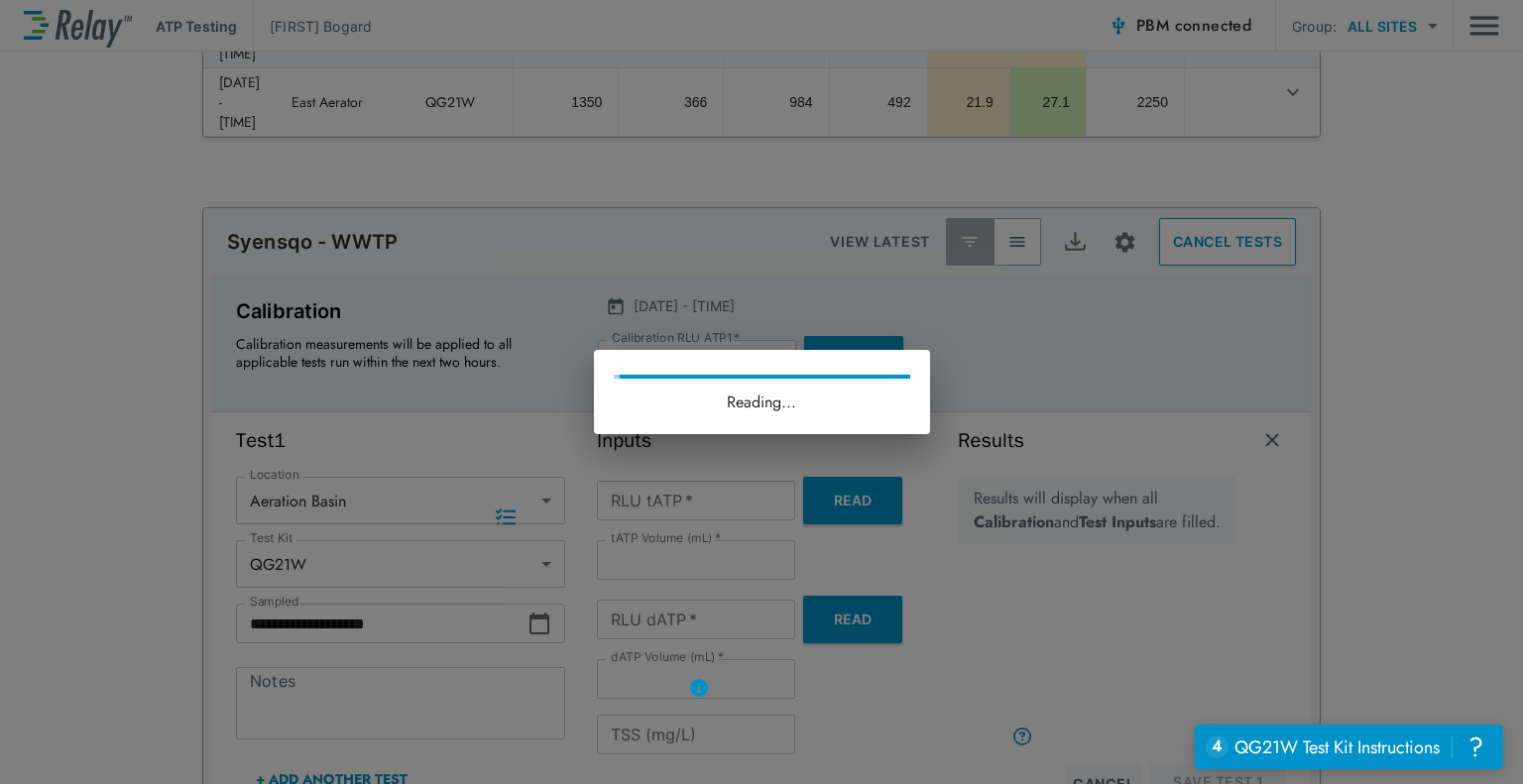 type on "******" 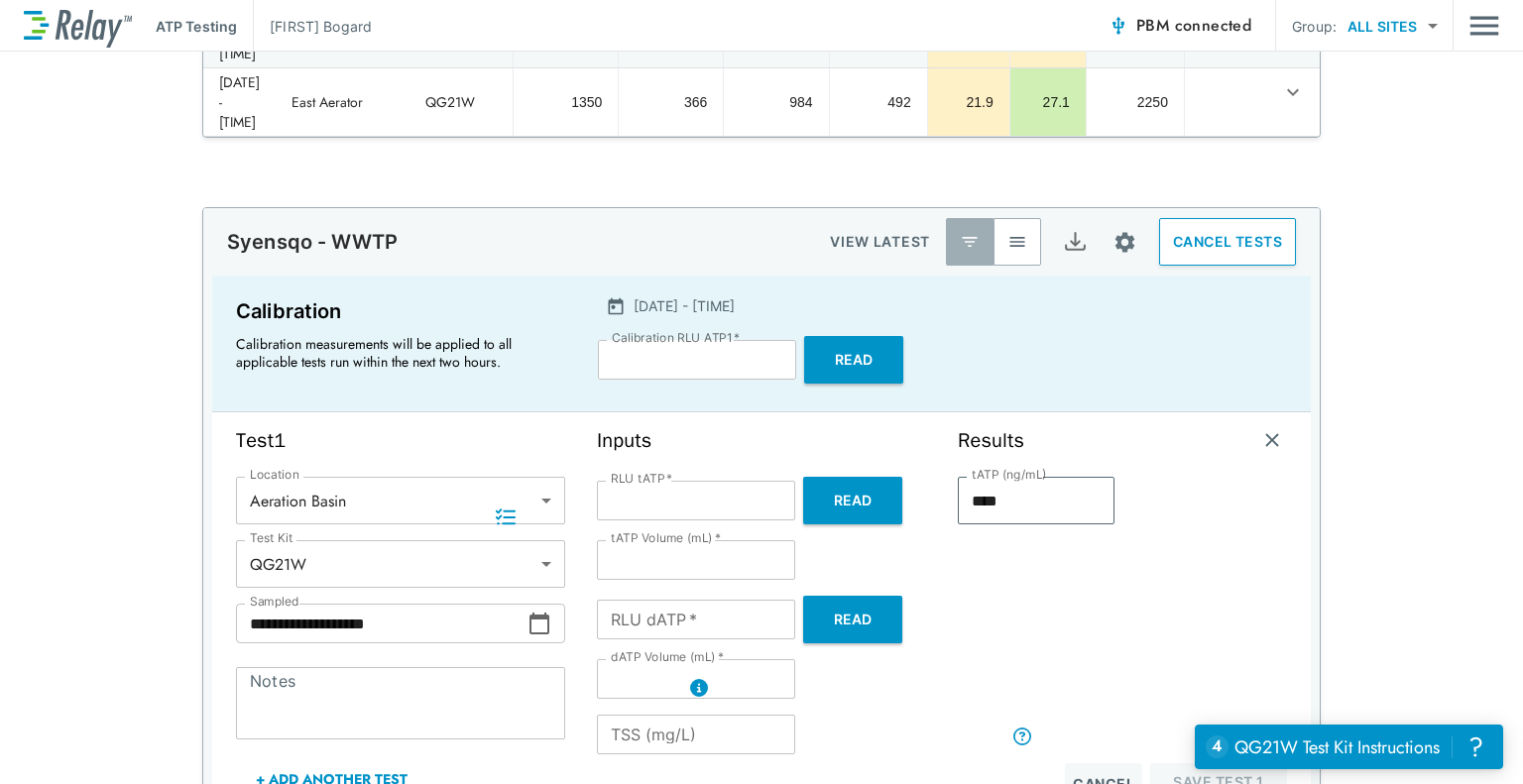 click on "RLU dATP   *" at bounding box center [696, 619] 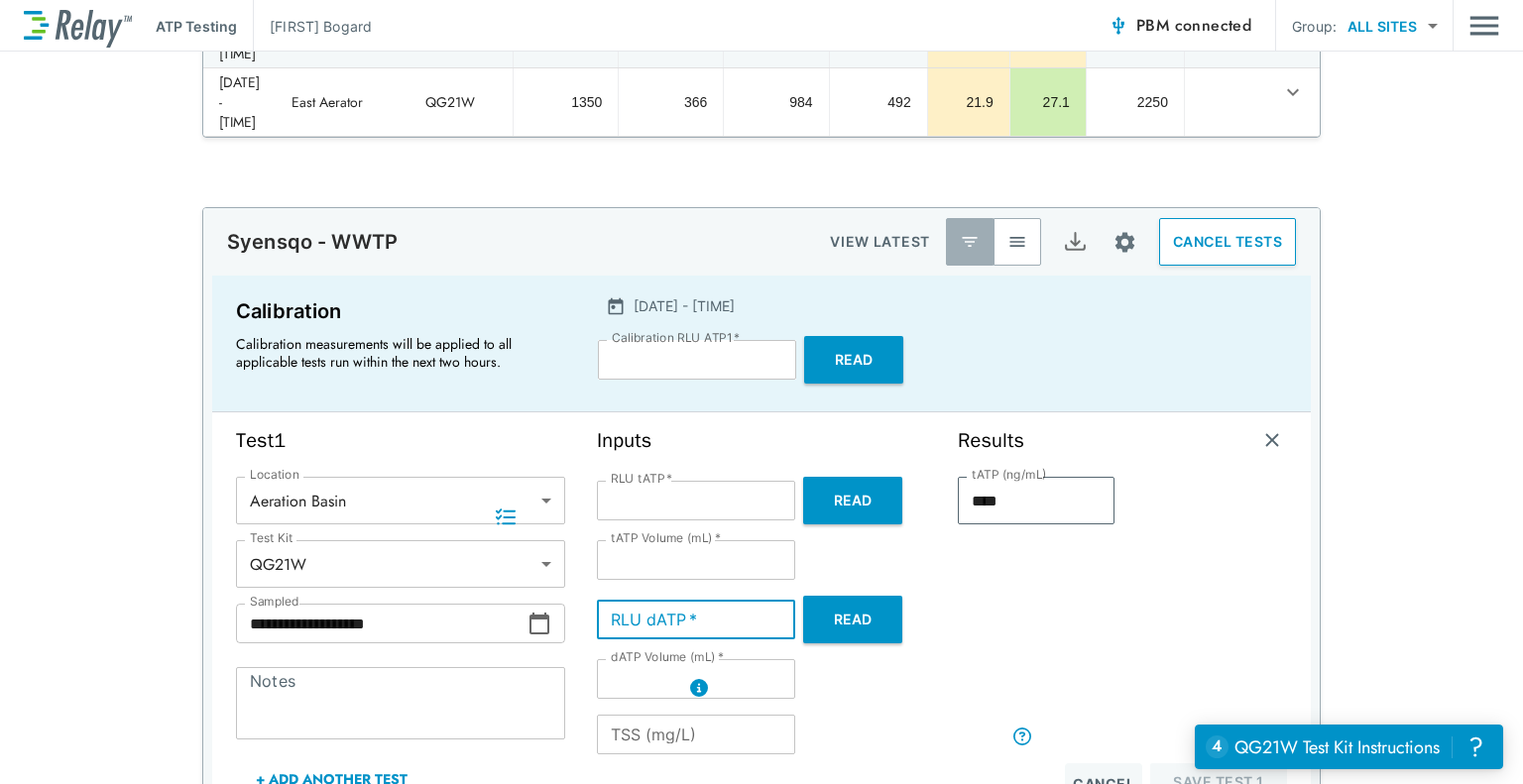 click on "Read" at bounding box center (853, 619) 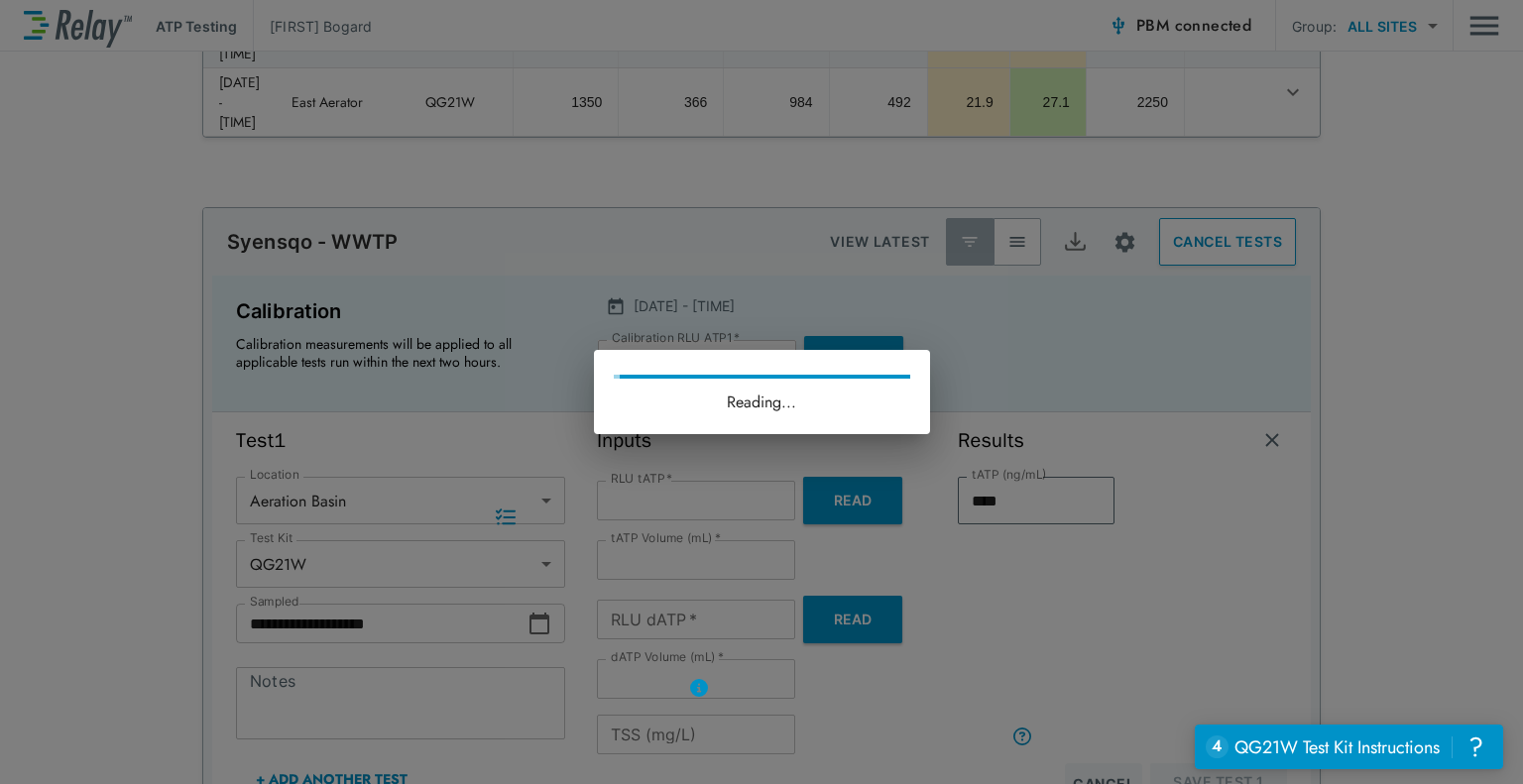 type on "****" 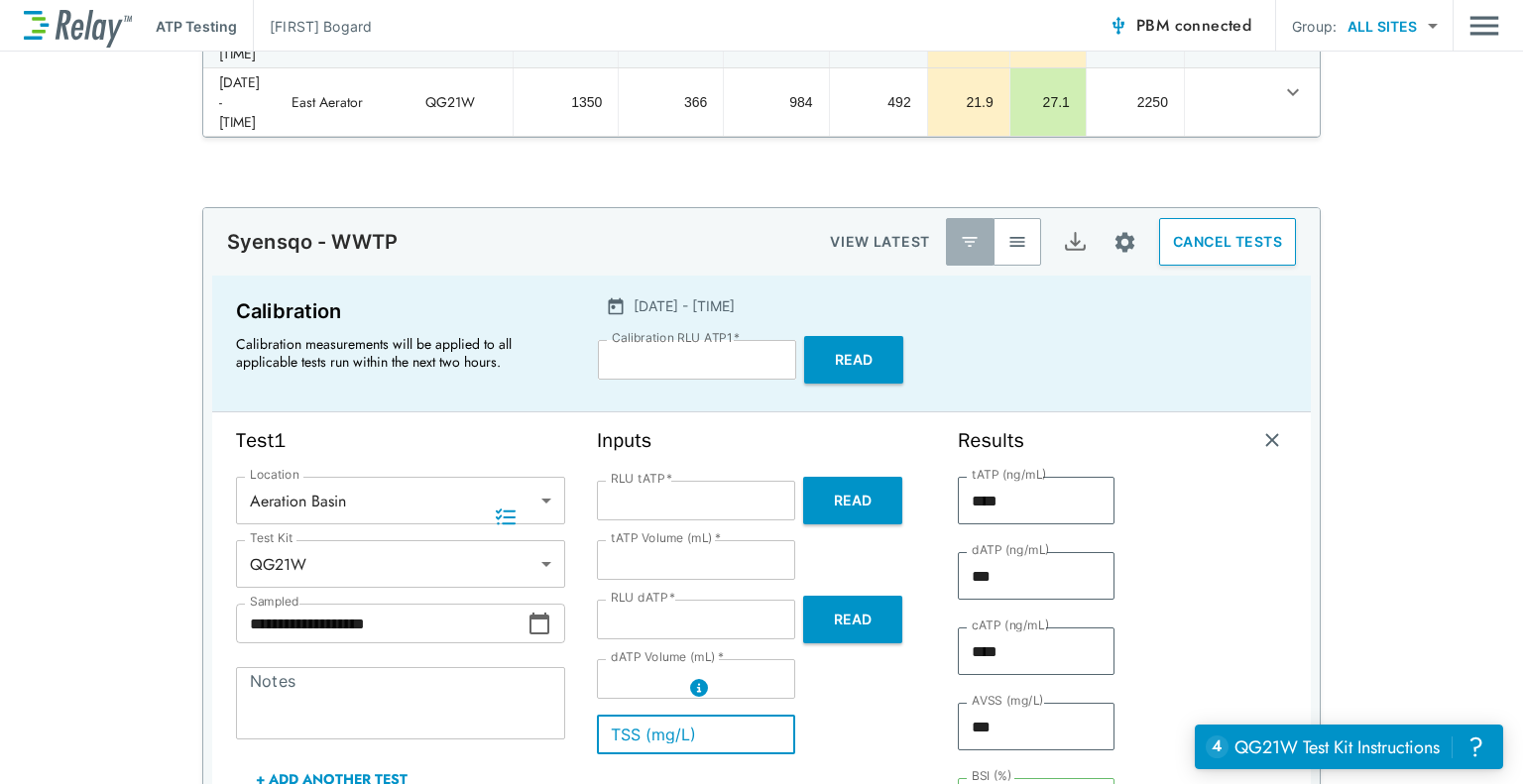 click on "TSS (mg/L)" at bounding box center [696, 734] 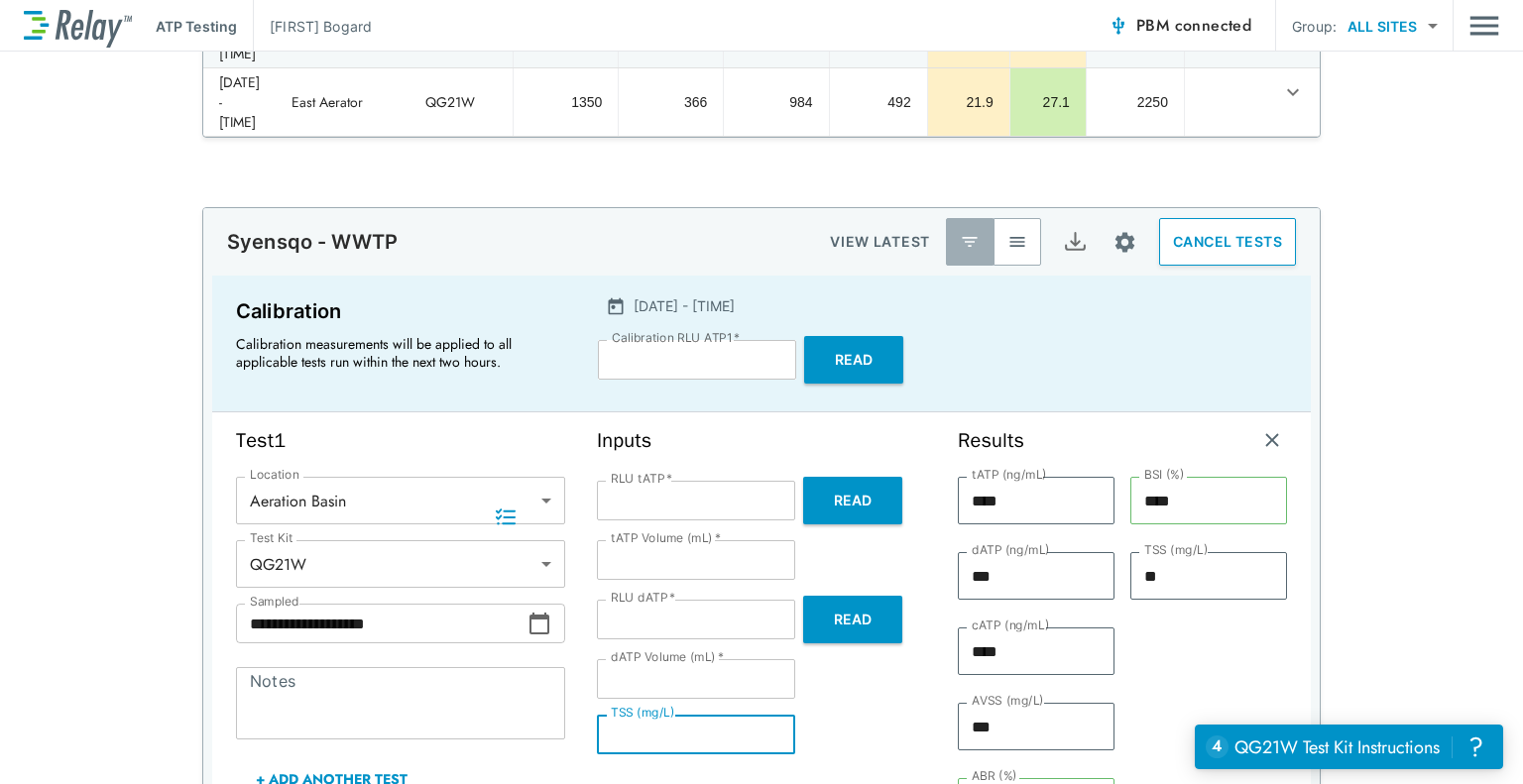 type on "***" 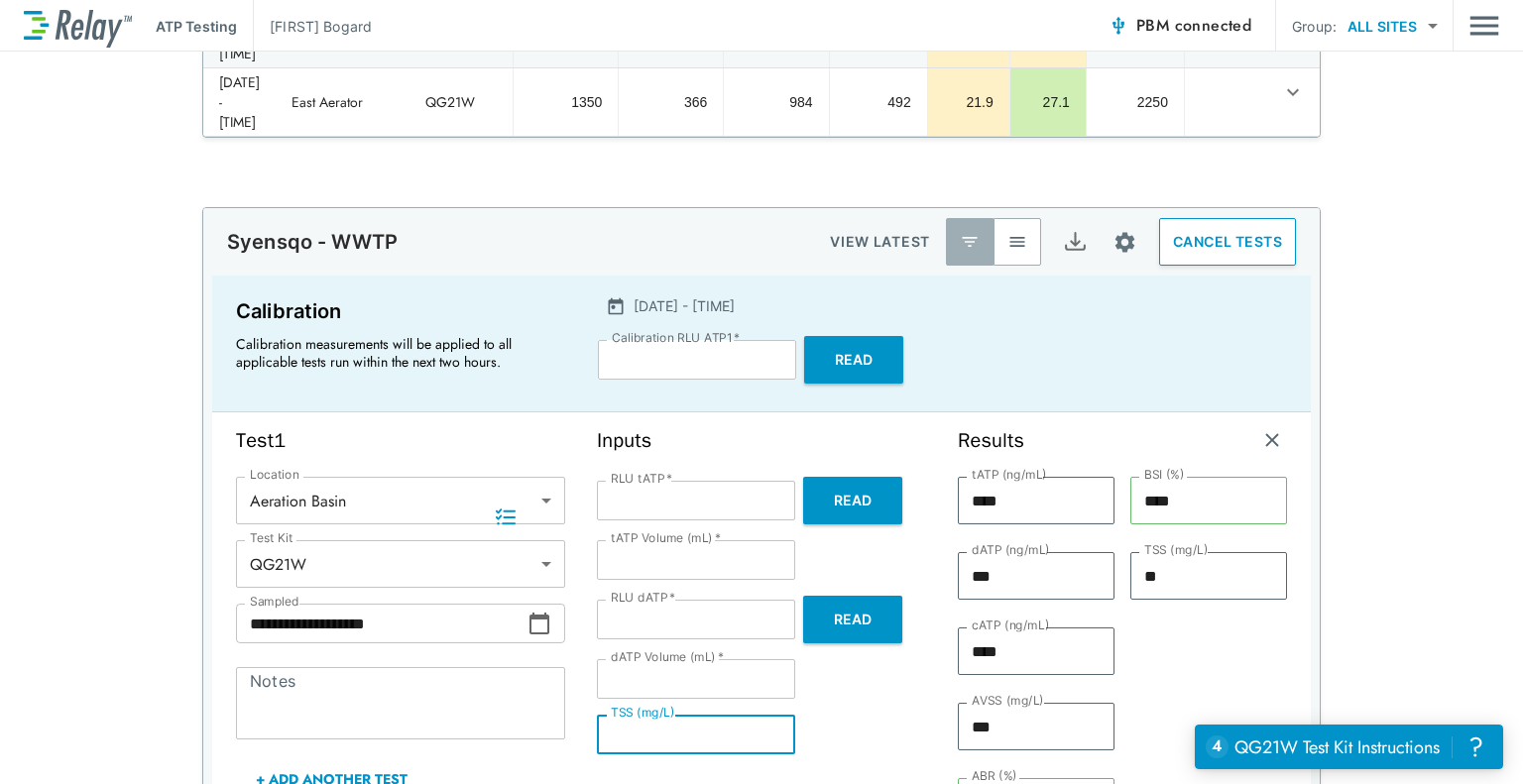 type on "***" 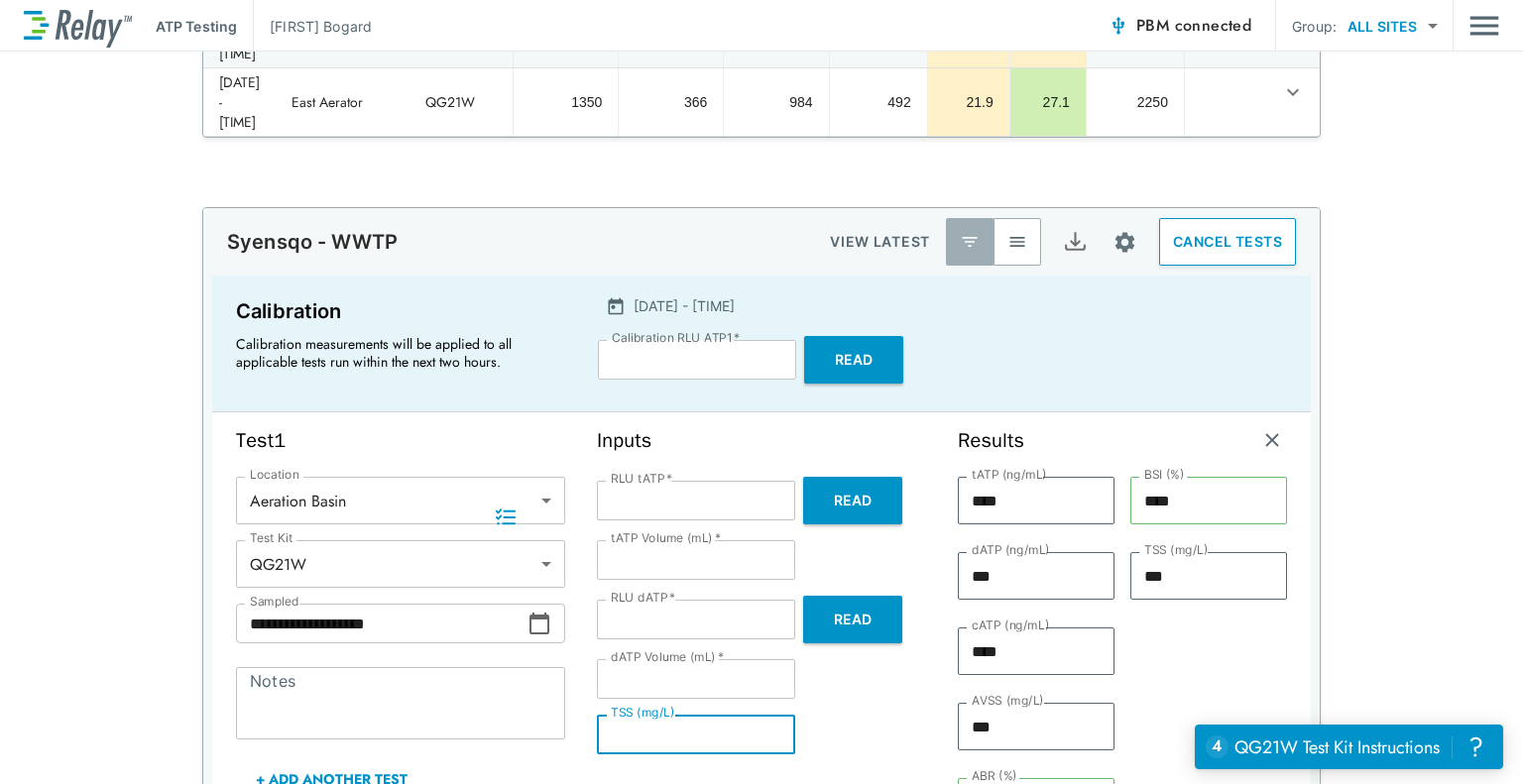 type on "****" 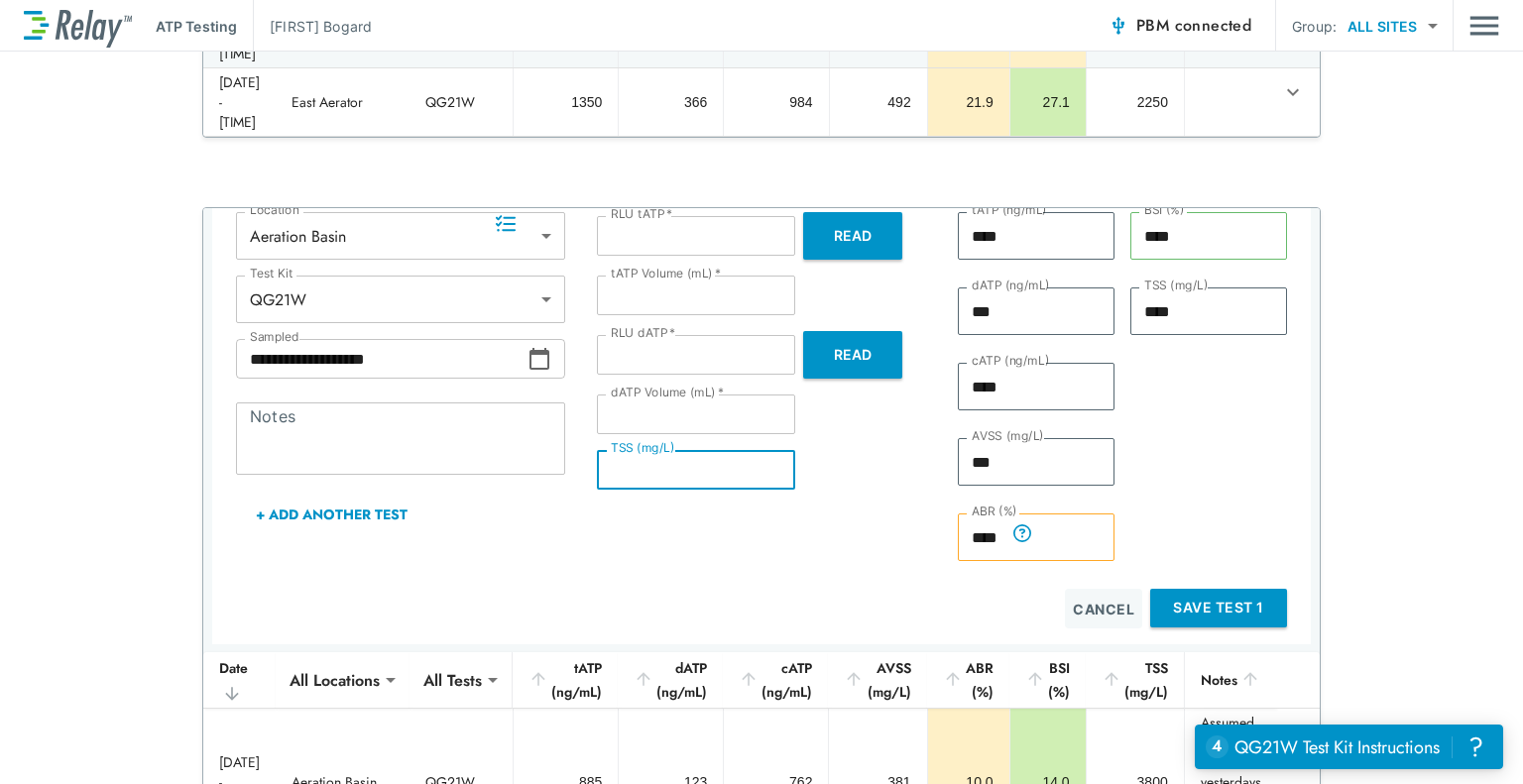 scroll, scrollTop: 293, scrollLeft: 0, axis: vertical 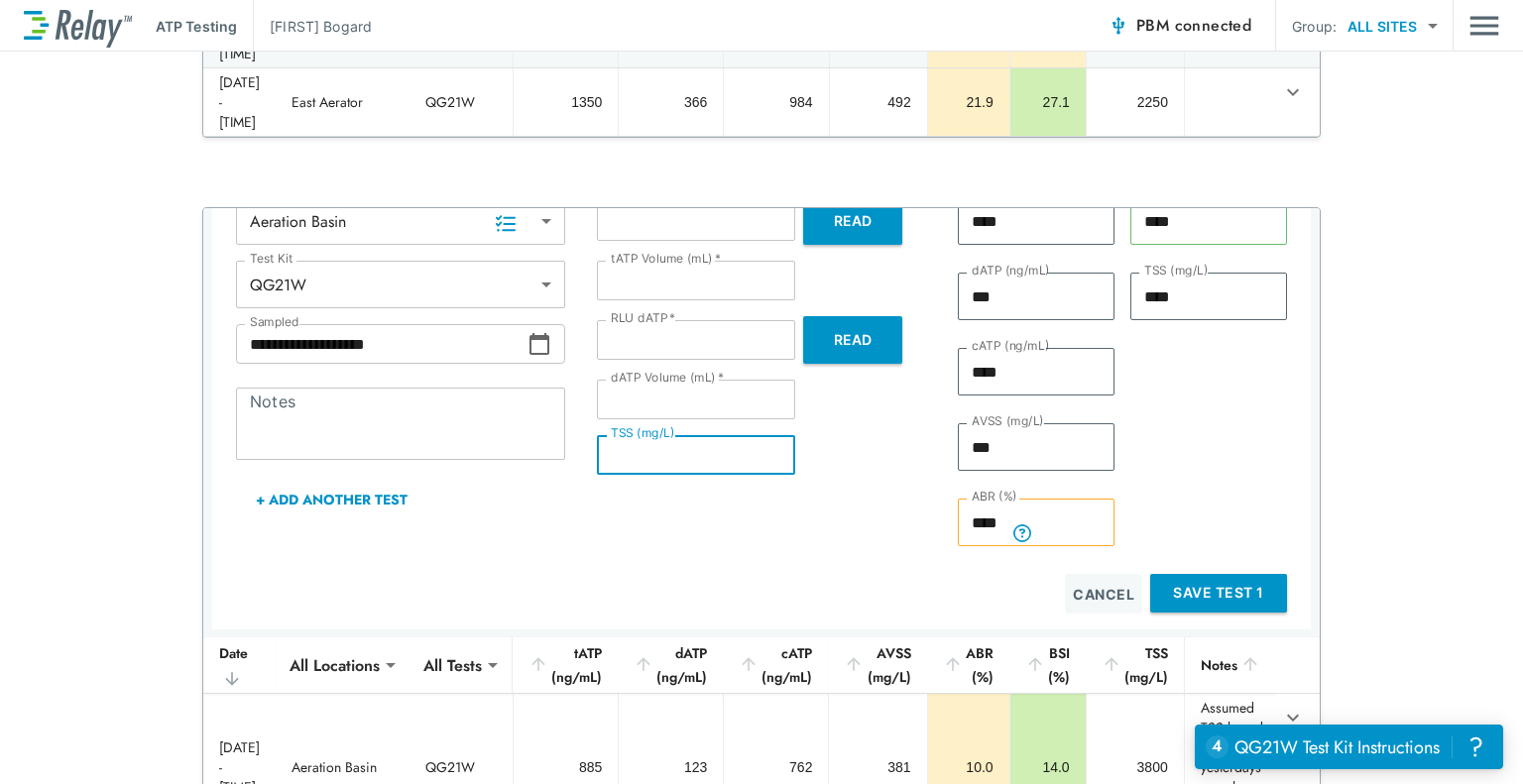 type on "****" 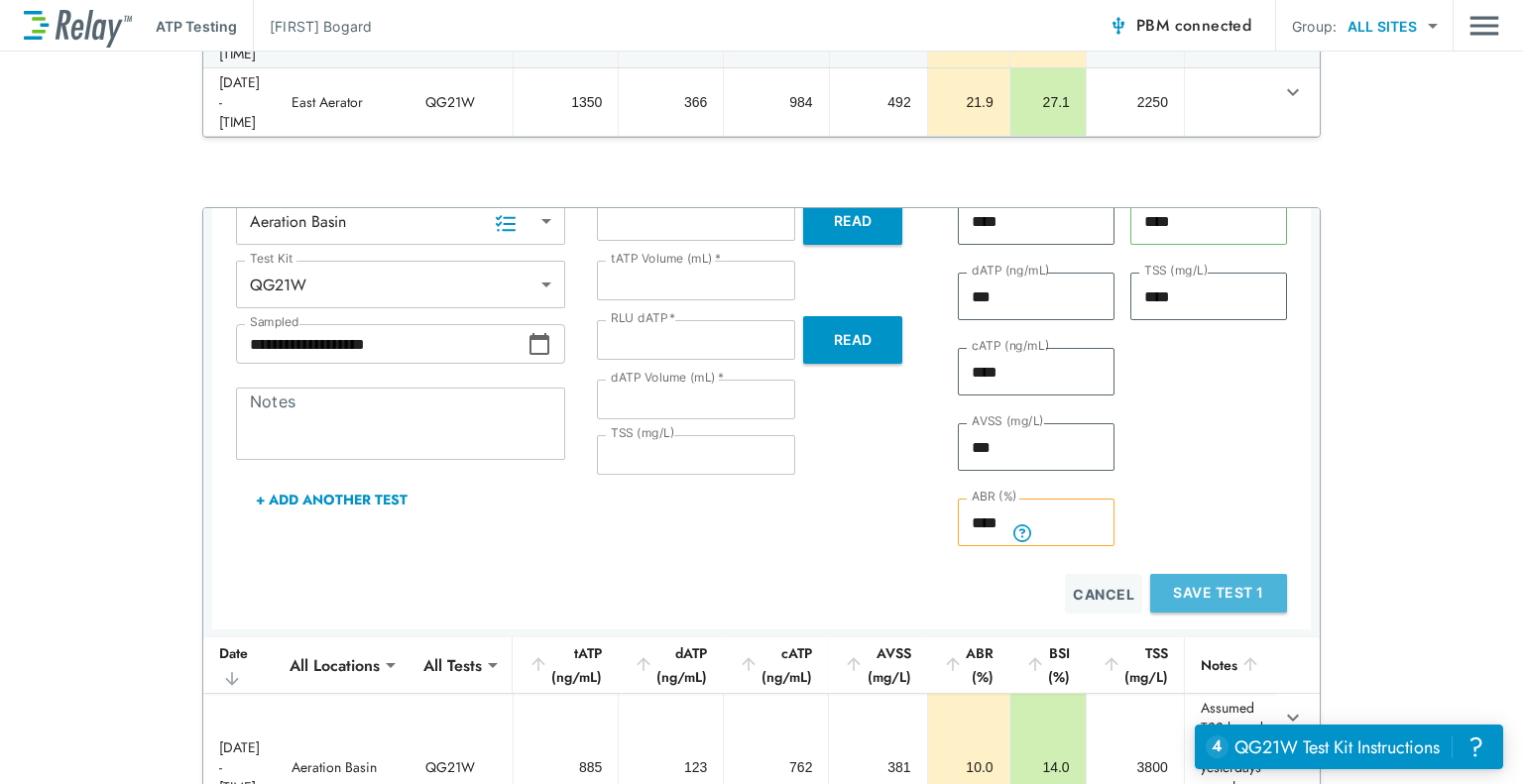 click on "Save Test 1" at bounding box center (1219, 593) 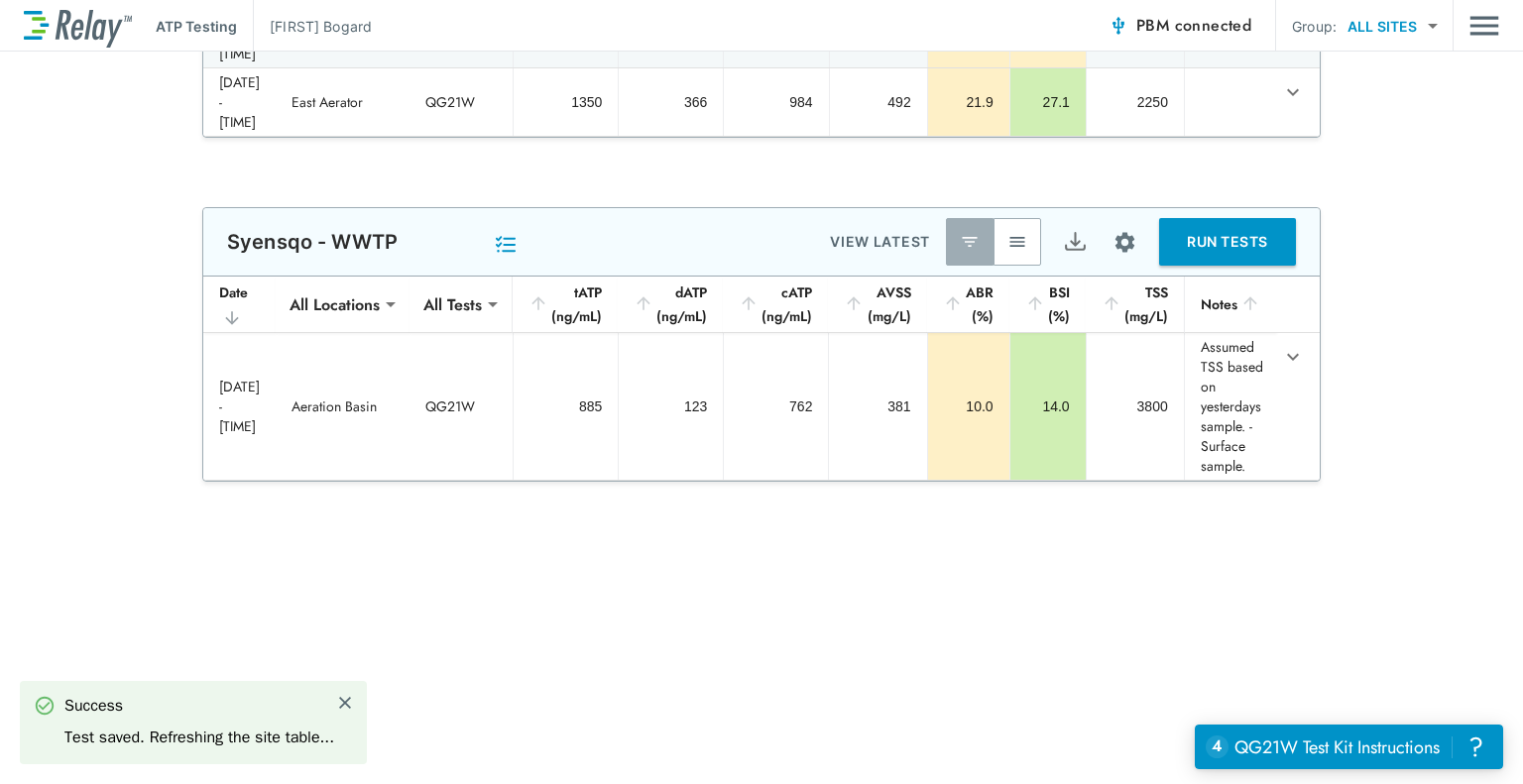 scroll, scrollTop: 0, scrollLeft: 0, axis: both 